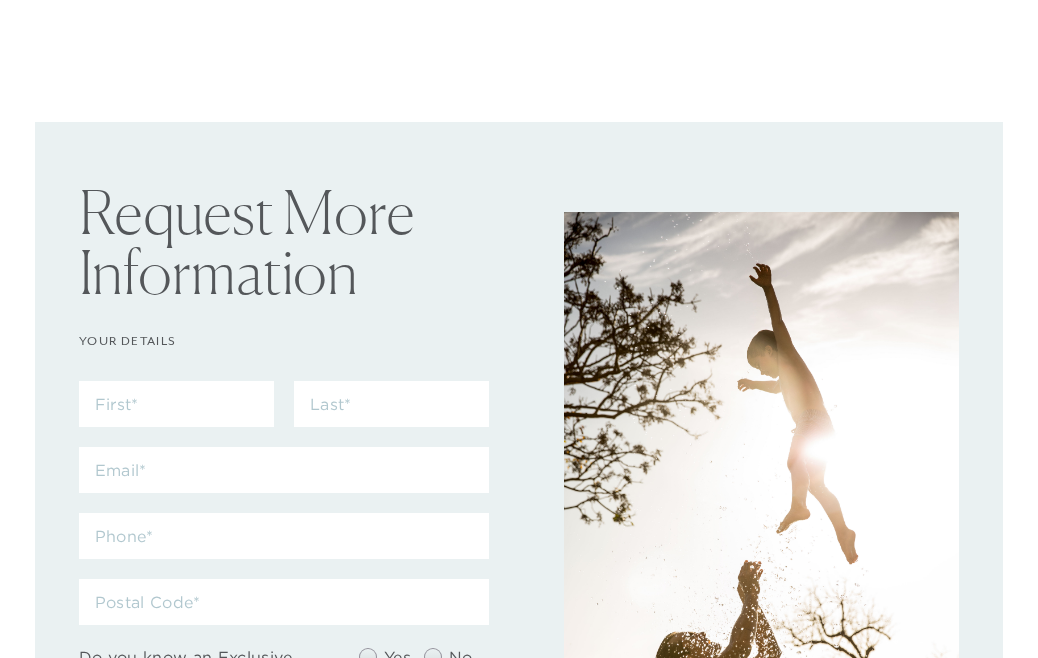 scroll, scrollTop: 0, scrollLeft: 0, axis: both 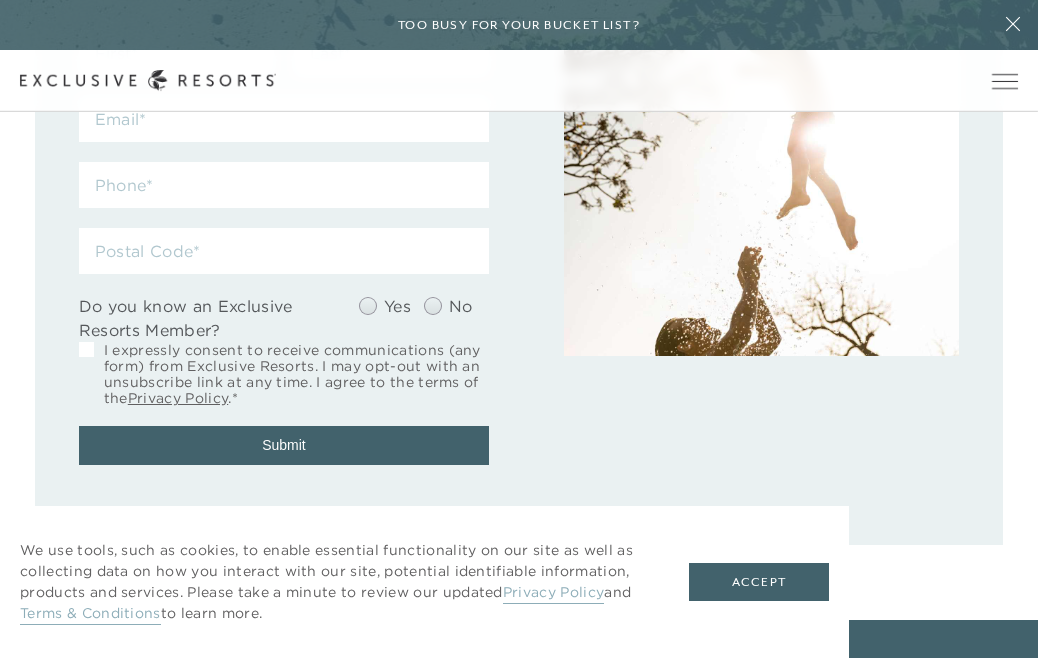 click on "Accept" at bounding box center [759, 582] 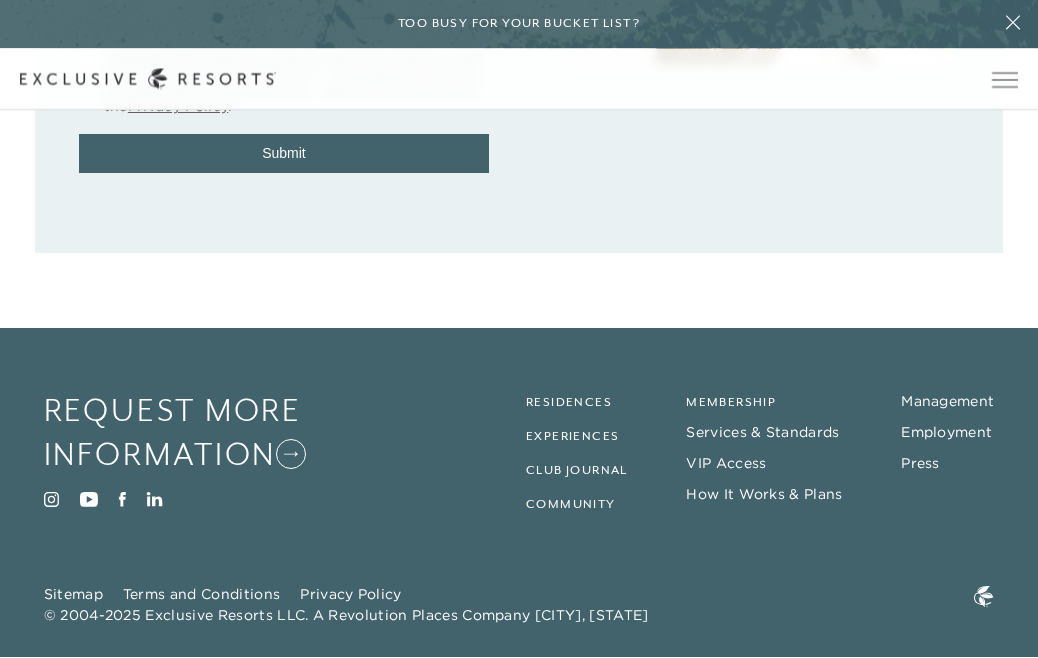 scroll, scrollTop: 641, scrollLeft: 0, axis: vertical 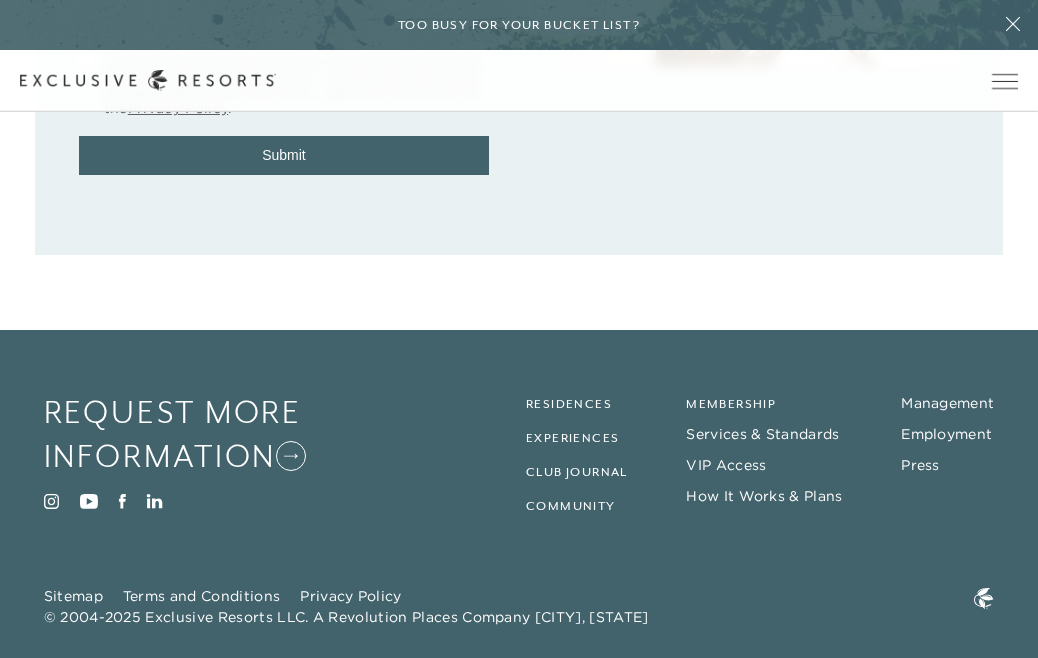 click on "How It Works & Plans" at bounding box center (764, 496) 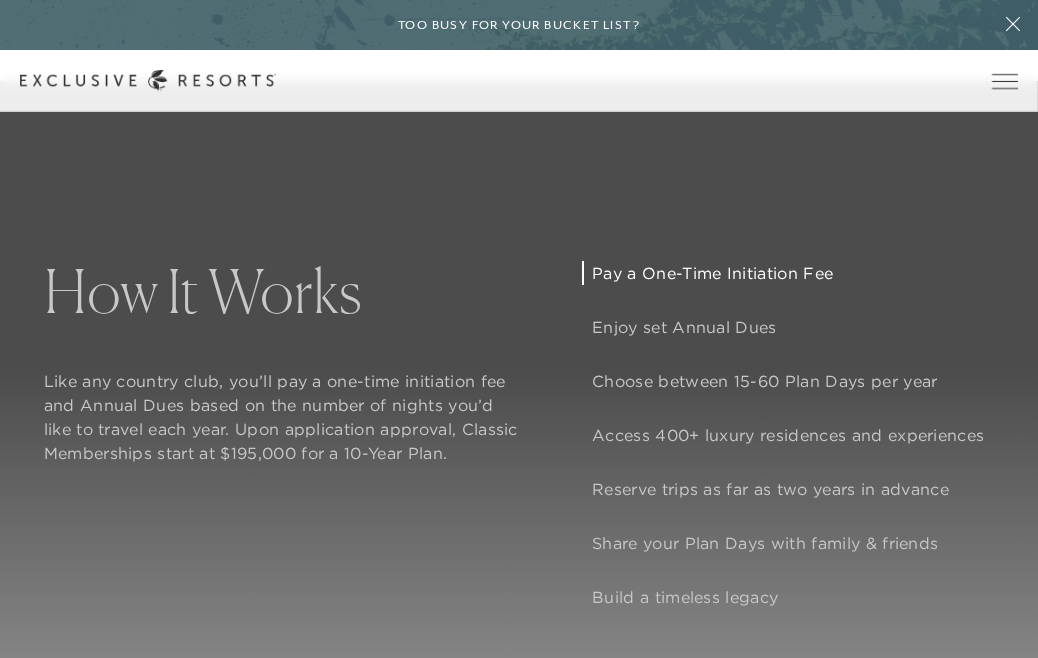 scroll, scrollTop: 0, scrollLeft: 0, axis: both 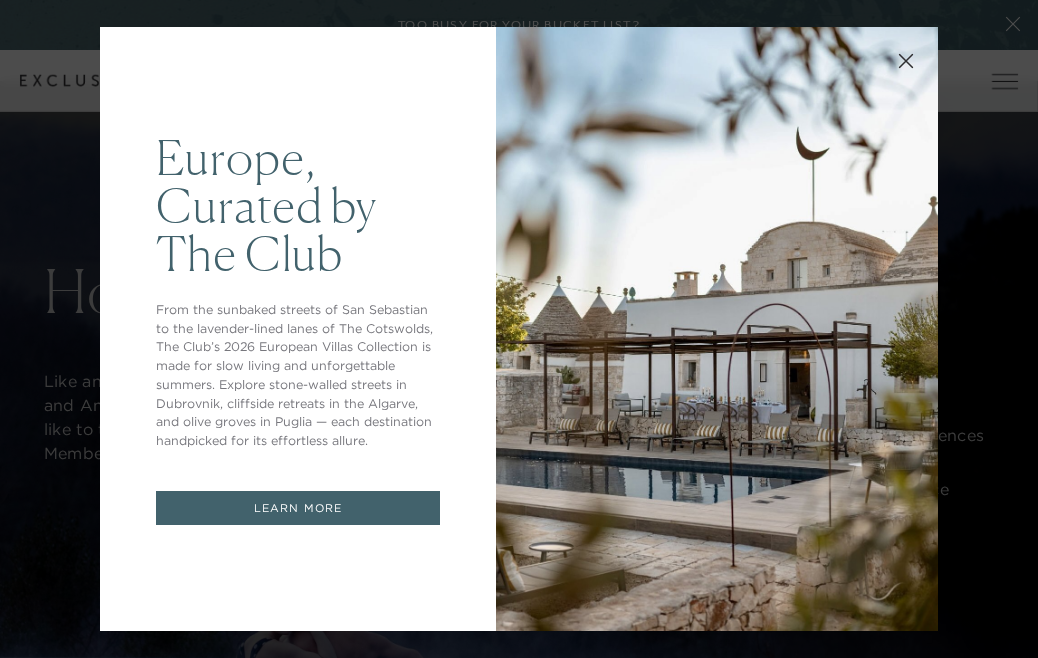 click on "Europe, Curated by The Club
From the sunbaked streets of San Sebastian to the lavender-lined lanes of The Cotswolds, The Club’s 2026 European Villas Collection is made for slow living and unforgettable summers. Explore stone-walled streets in Dubrovnik, cliffside retreats in the Algarve, and olive groves in Puglia — each destination handpicked for its effortless allure.
LEARN MORE" at bounding box center (519, 329) 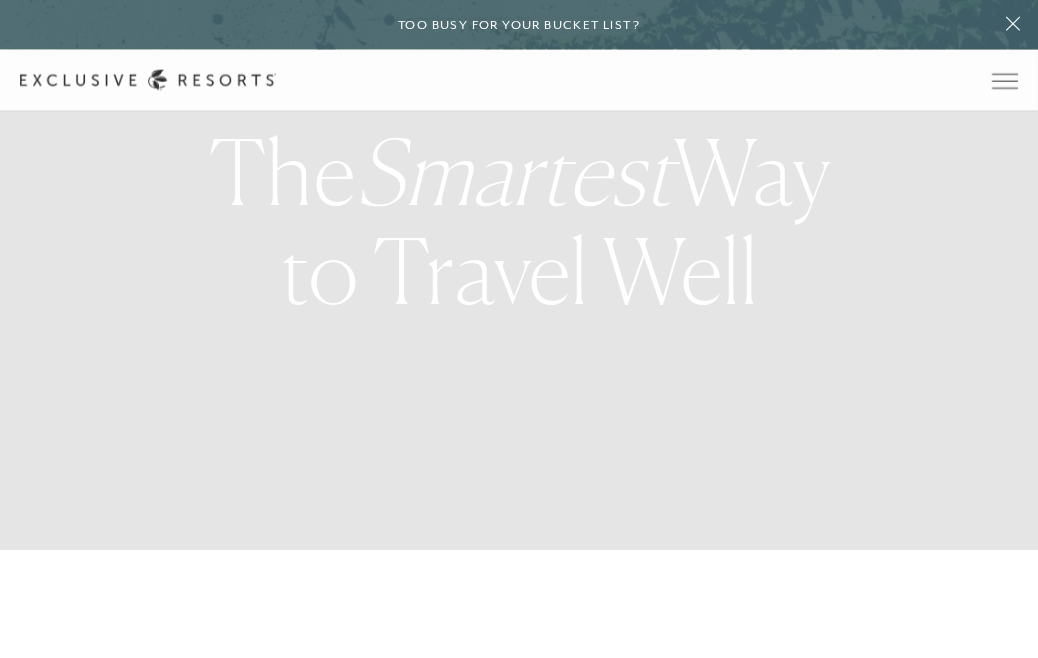 scroll, scrollTop: 0, scrollLeft: 0, axis: both 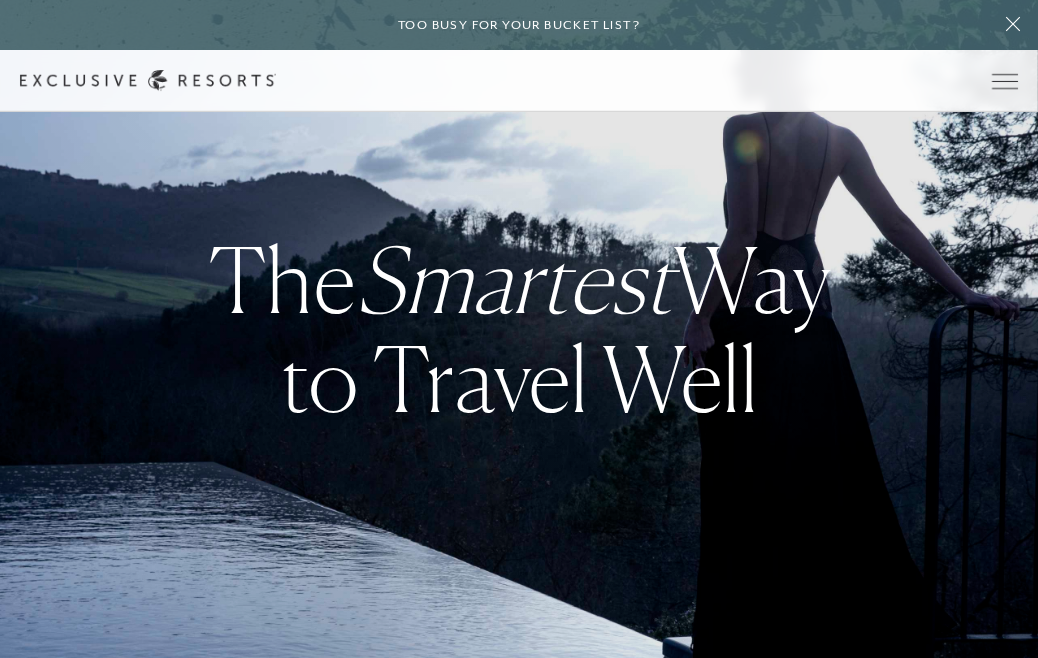 click at bounding box center [1005, 81] 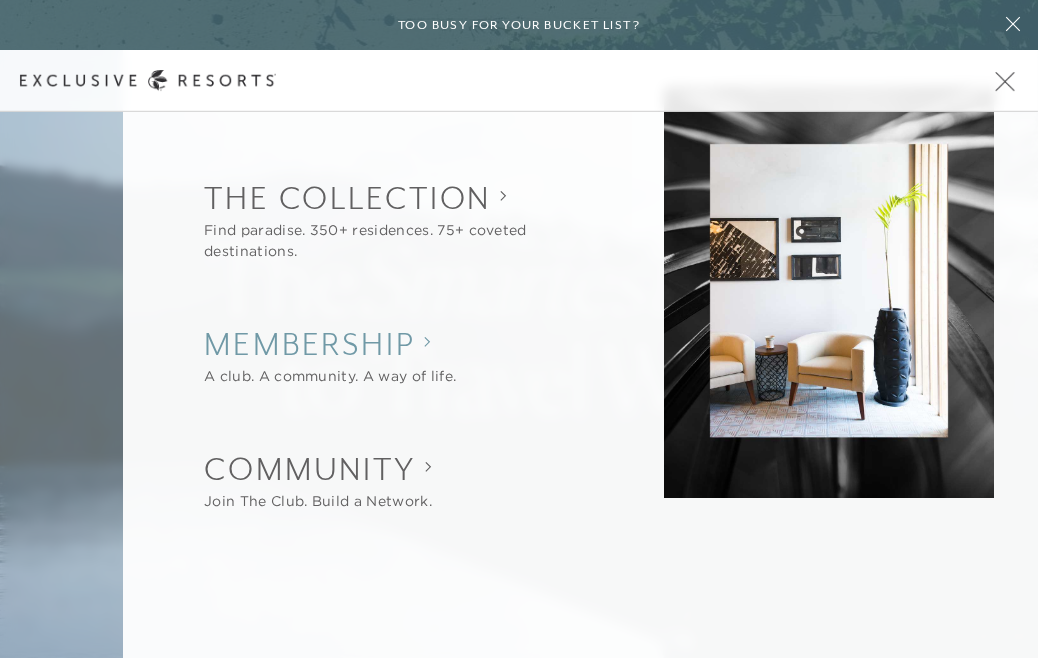 click on "Membership" at bounding box center (330, 344) 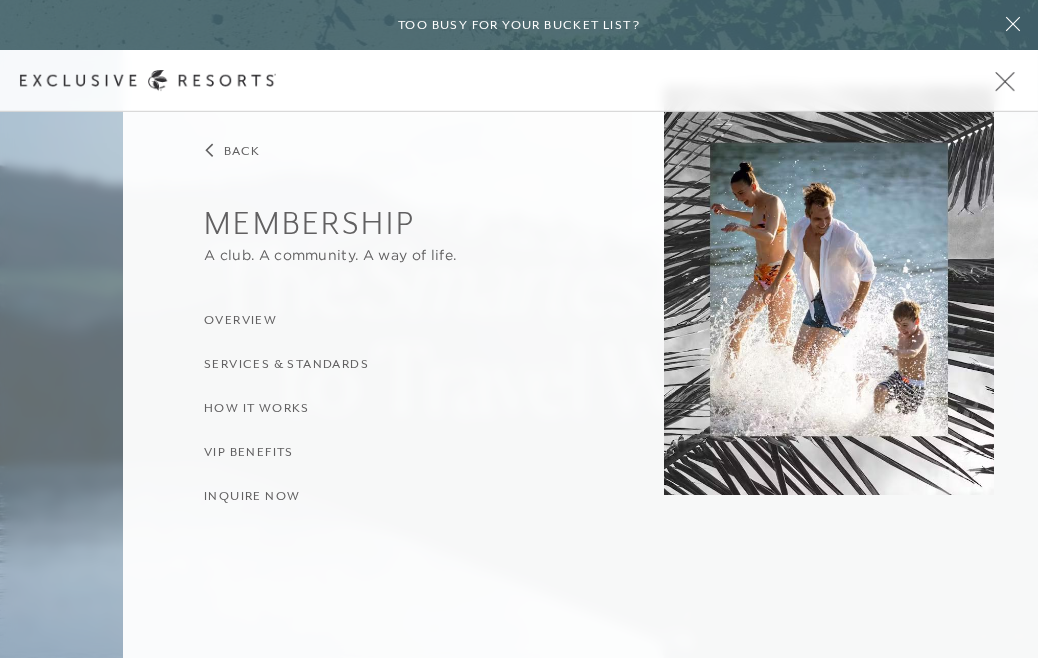 click on "How it Works" at bounding box center [257, 408] 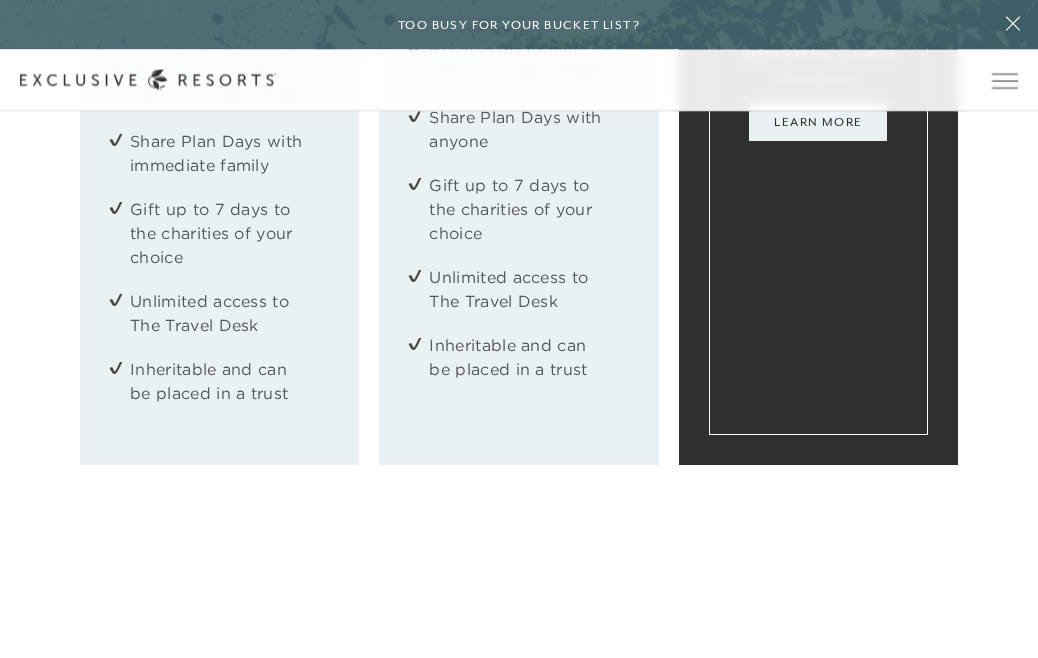 scroll, scrollTop: 2776, scrollLeft: 0, axis: vertical 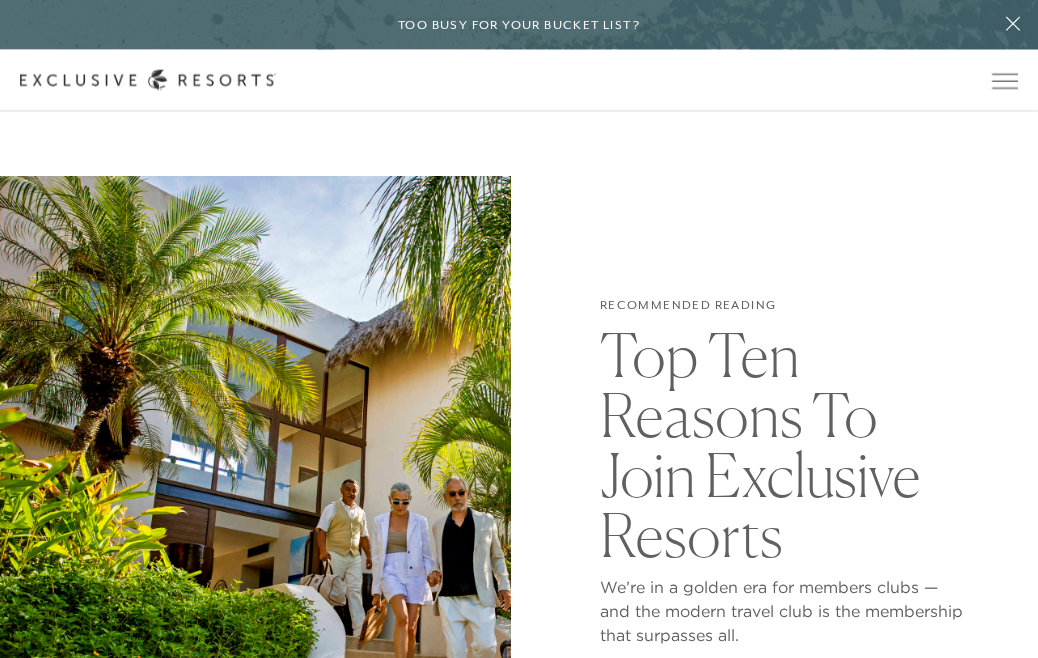 click at bounding box center (1005, 81) 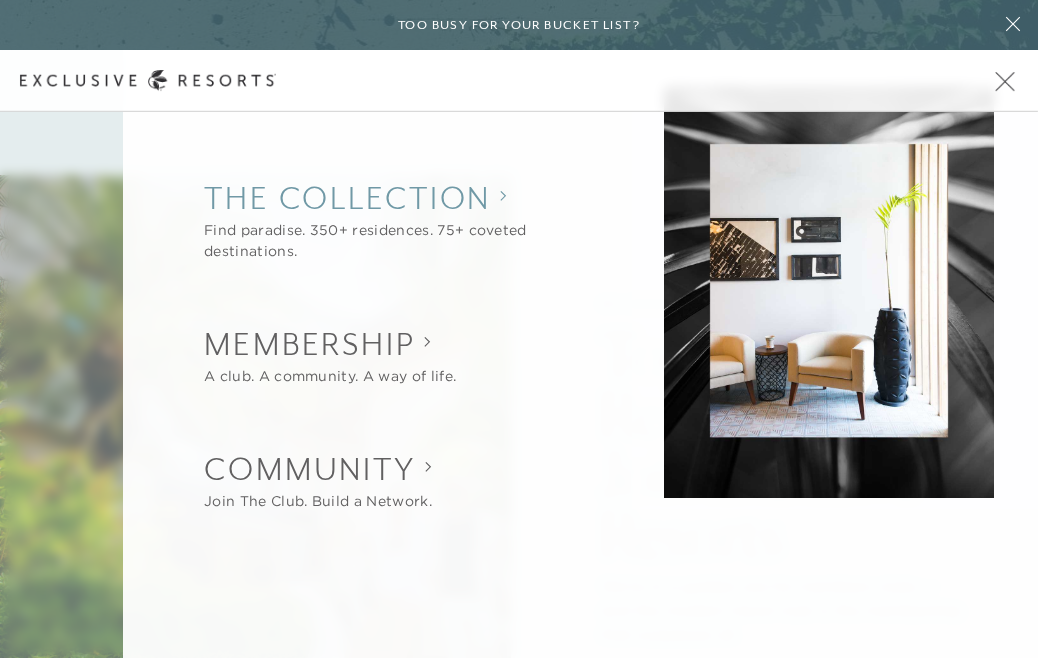 click on "The Collection" at bounding box center [402, 198] 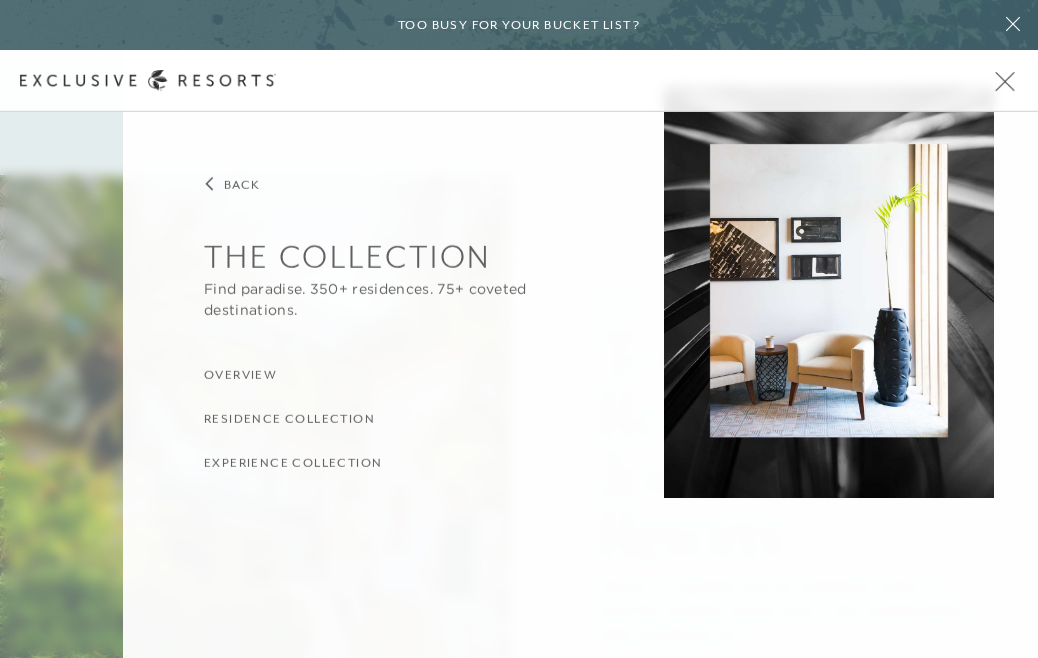 click on "Residence Collection" at bounding box center [289, 418] 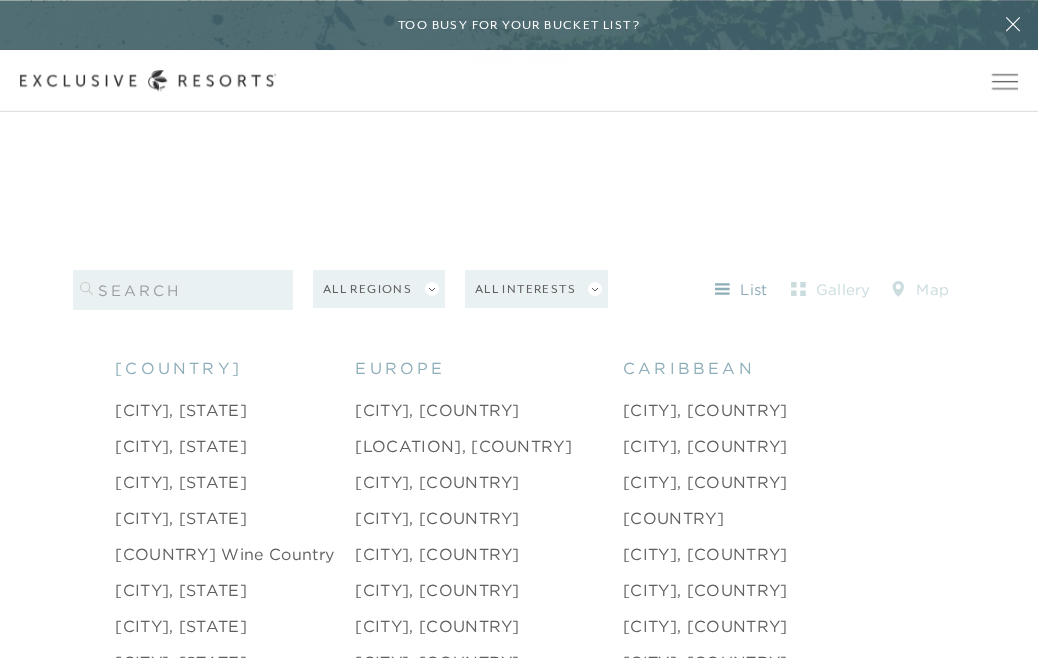 scroll, scrollTop: 1717, scrollLeft: 0, axis: vertical 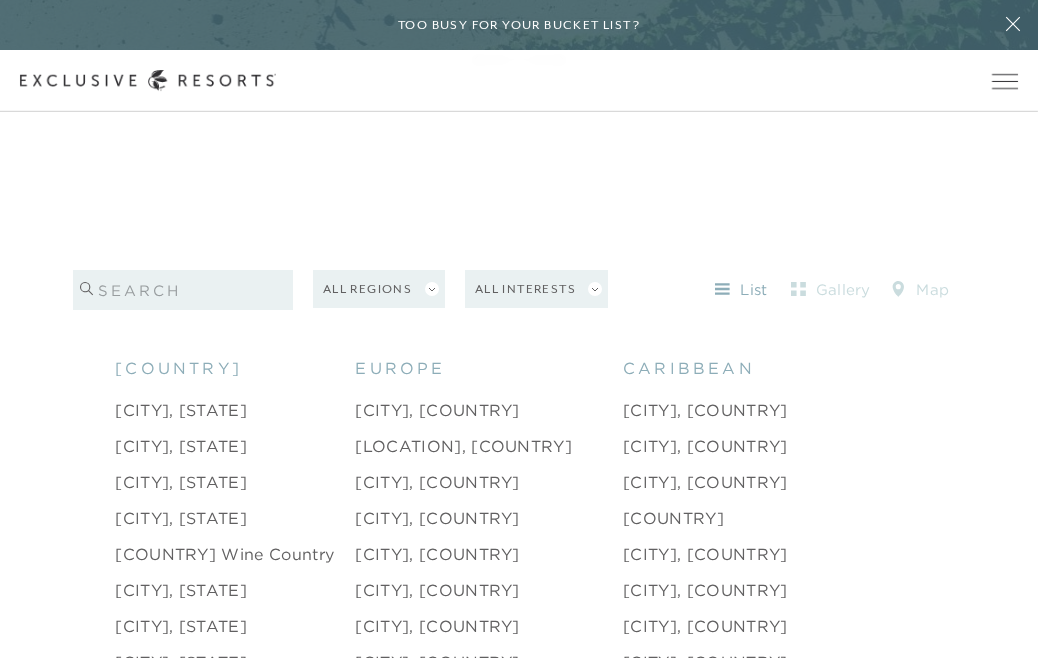 click at bounding box center [183, 290] 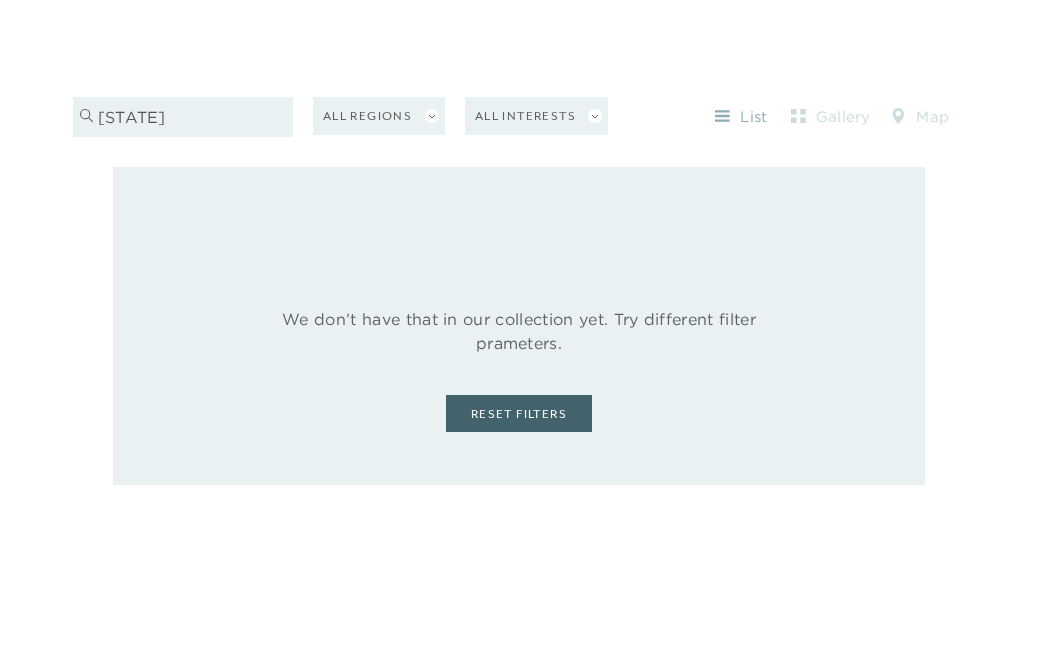 type on "[STATE]" 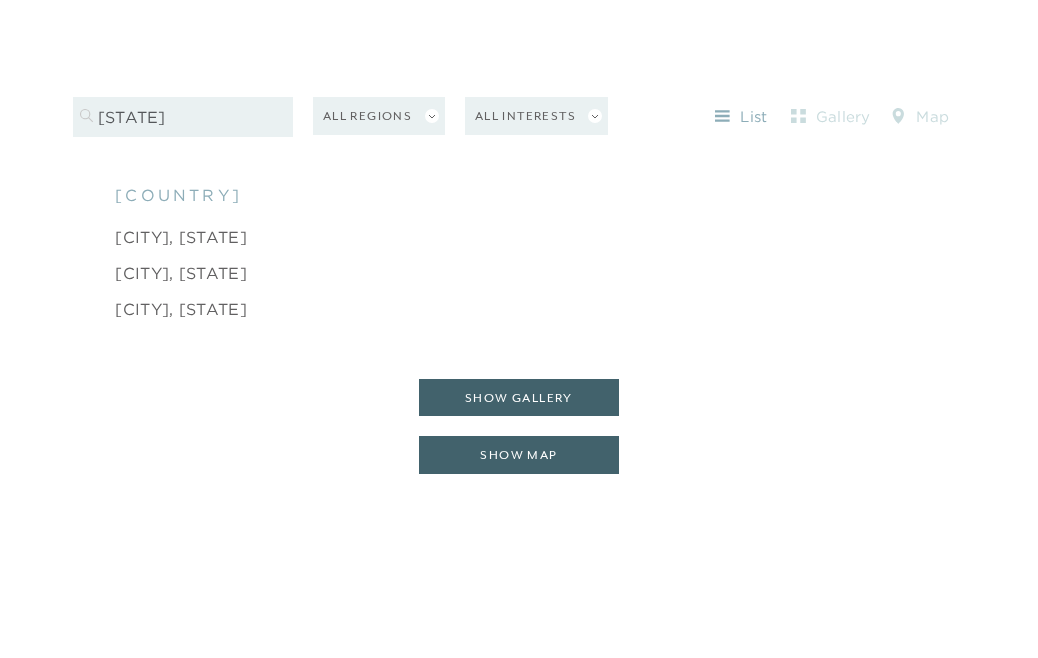 scroll, scrollTop: 1892, scrollLeft: 0, axis: vertical 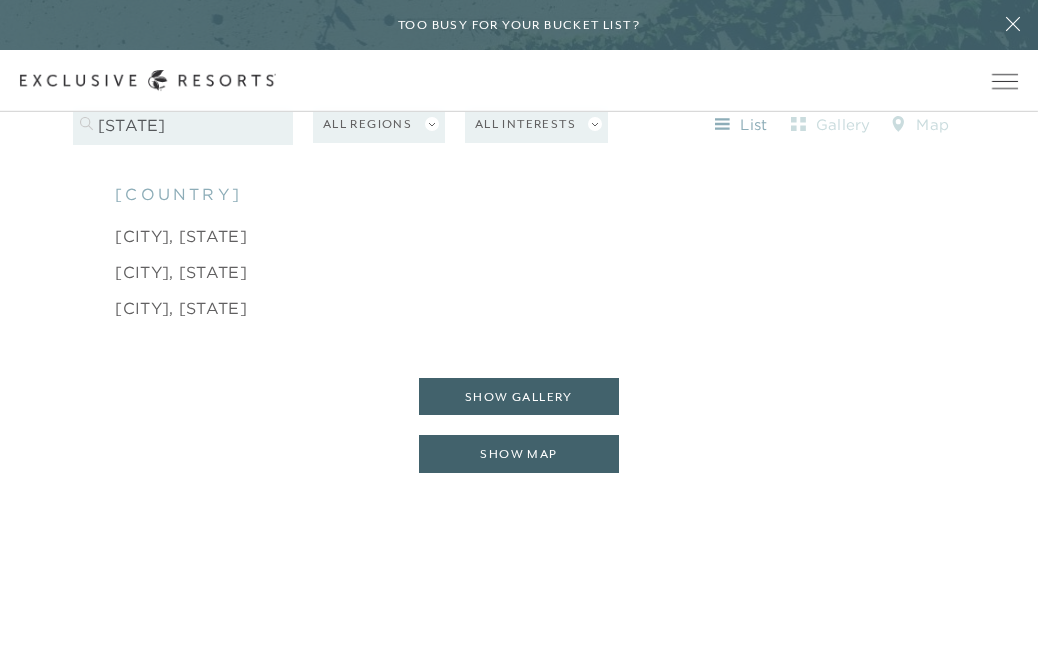 click on "show gallery" at bounding box center (519, 397) 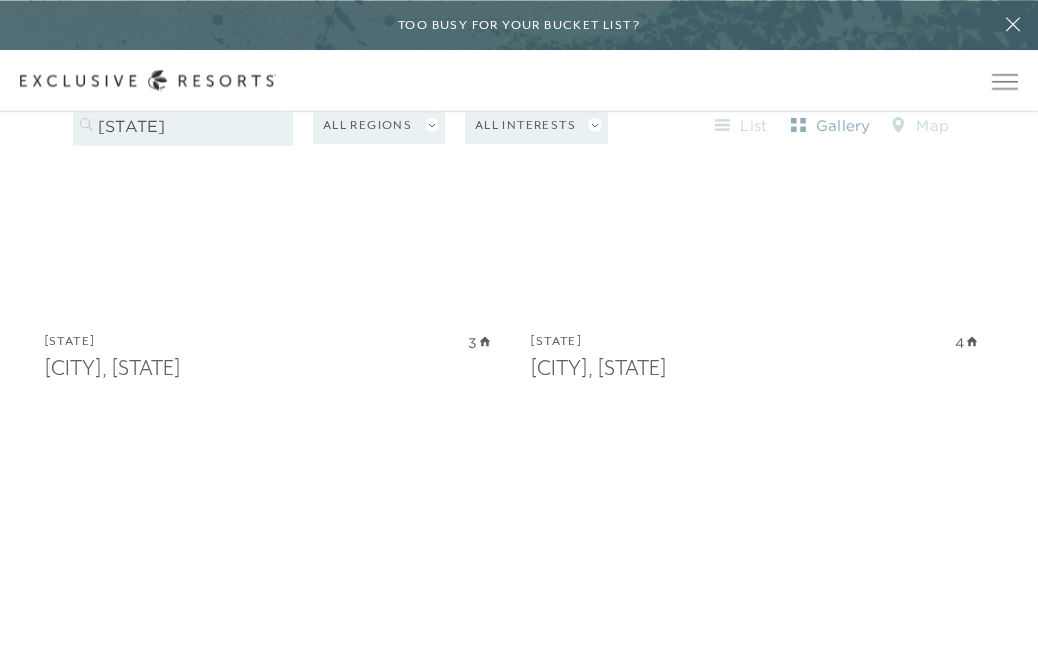 scroll, scrollTop: 2020, scrollLeft: 0, axis: vertical 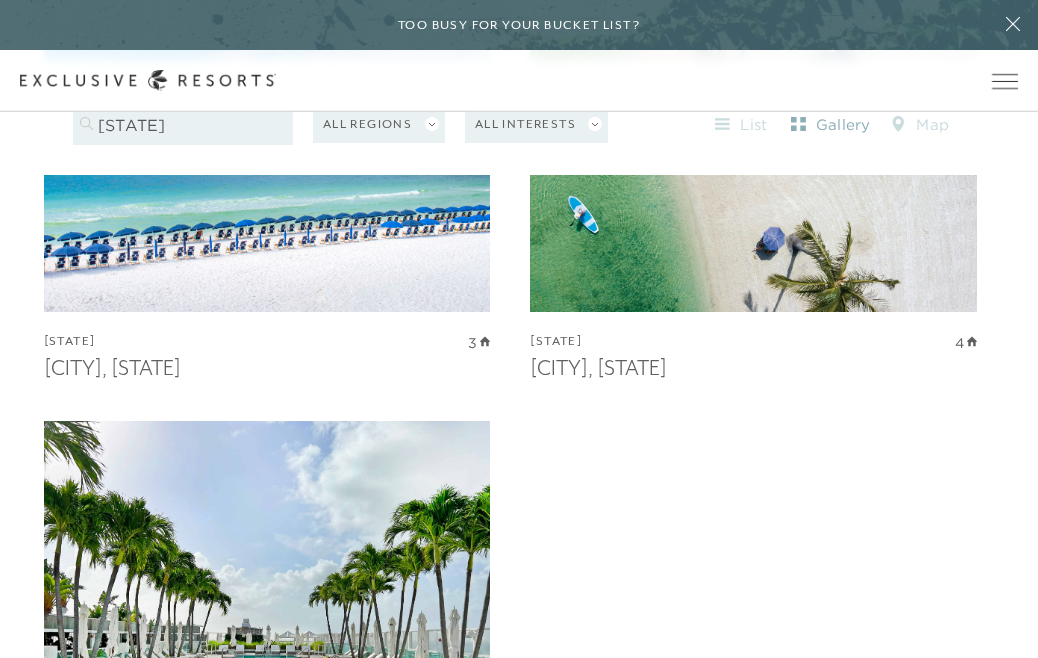 click at bounding box center [267, 175] 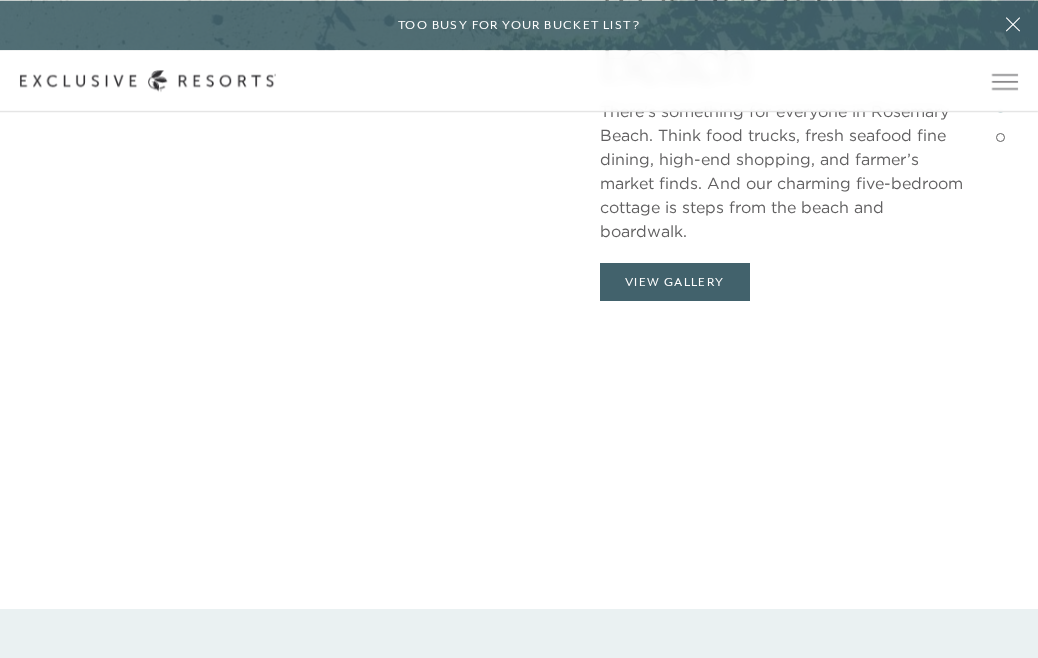 scroll, scrollTop: 3153, scrollLeft: 0, axis: vertical 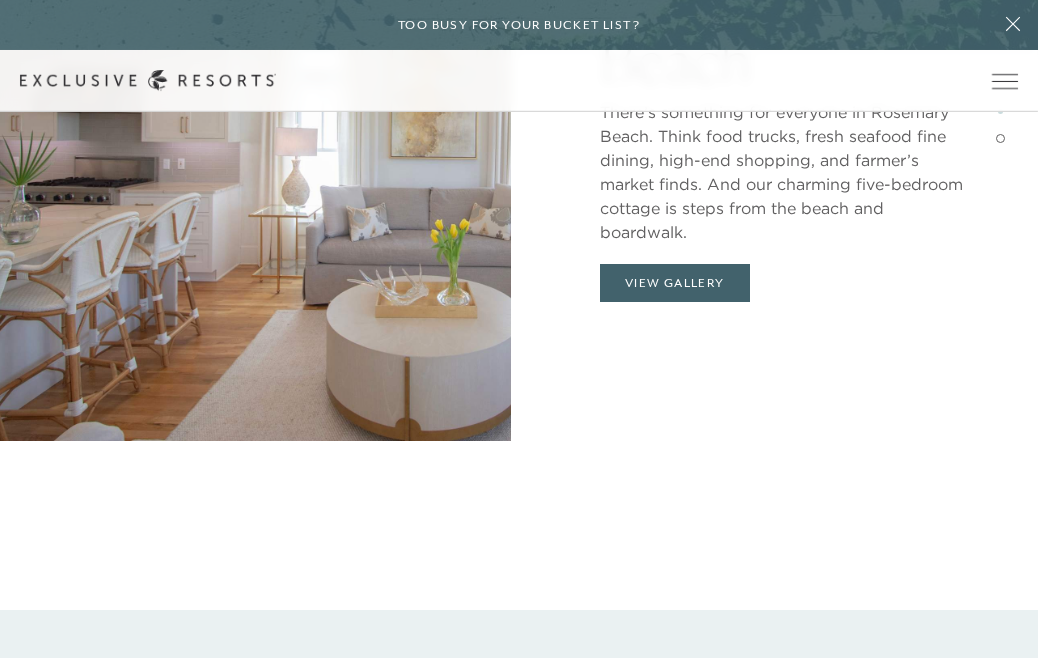 click on "View Gallery" at bounding box center [675, 283] 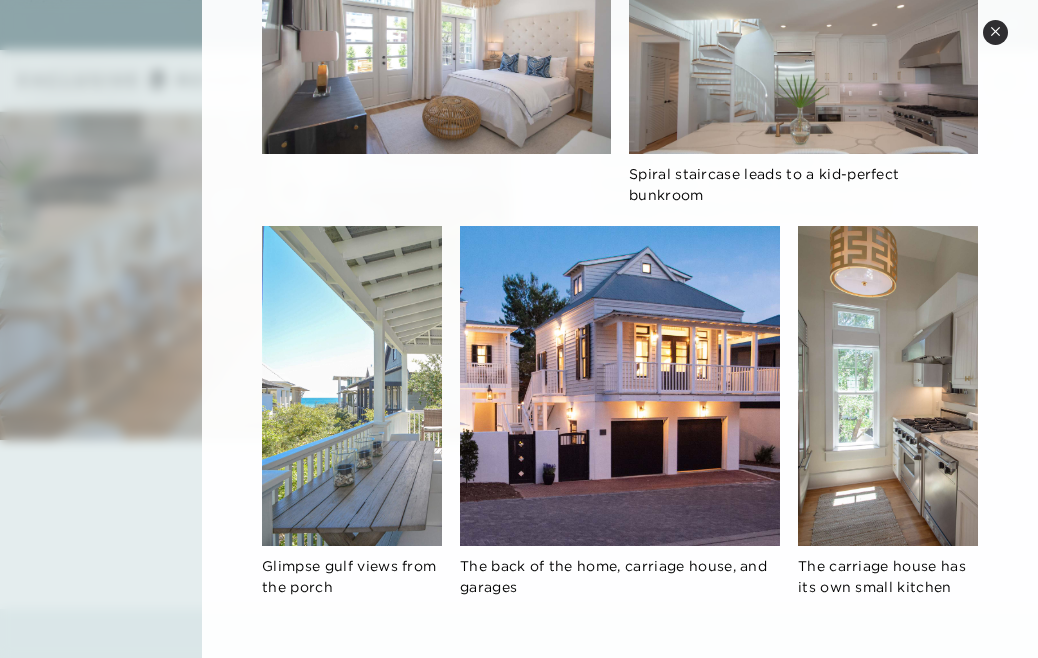 scroll, scrollTop: 626, scrollLeft: 0, axis: vertical 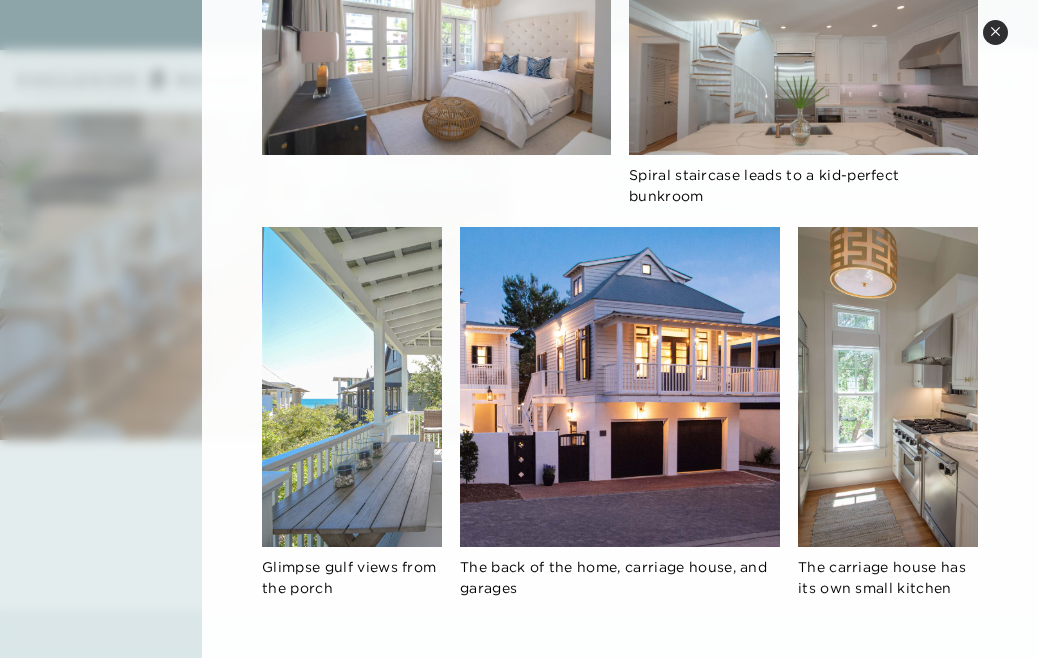 click 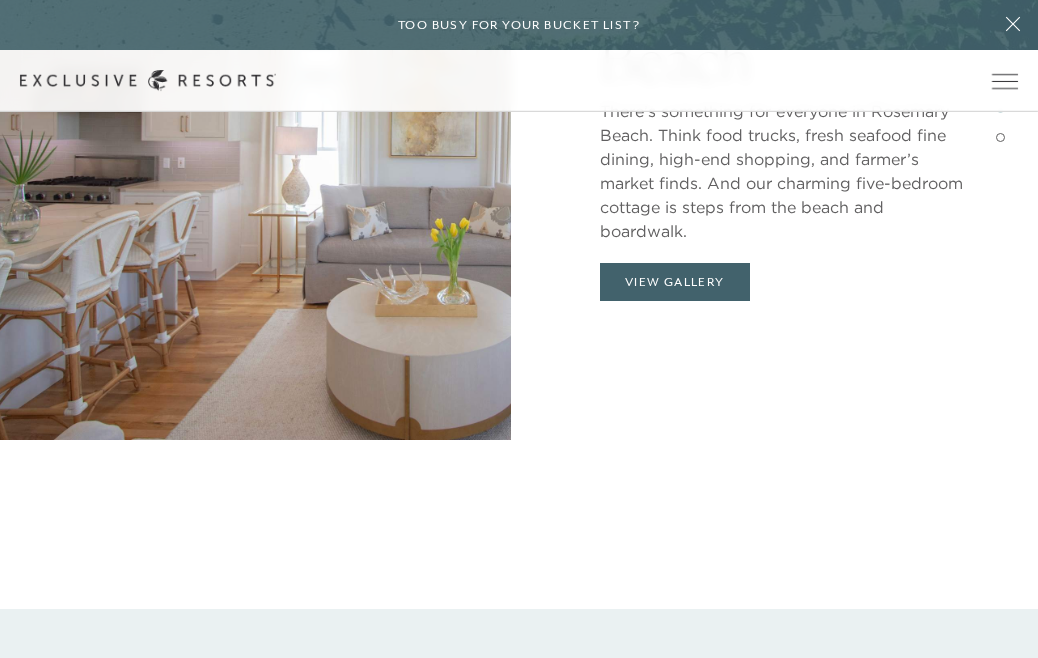 click 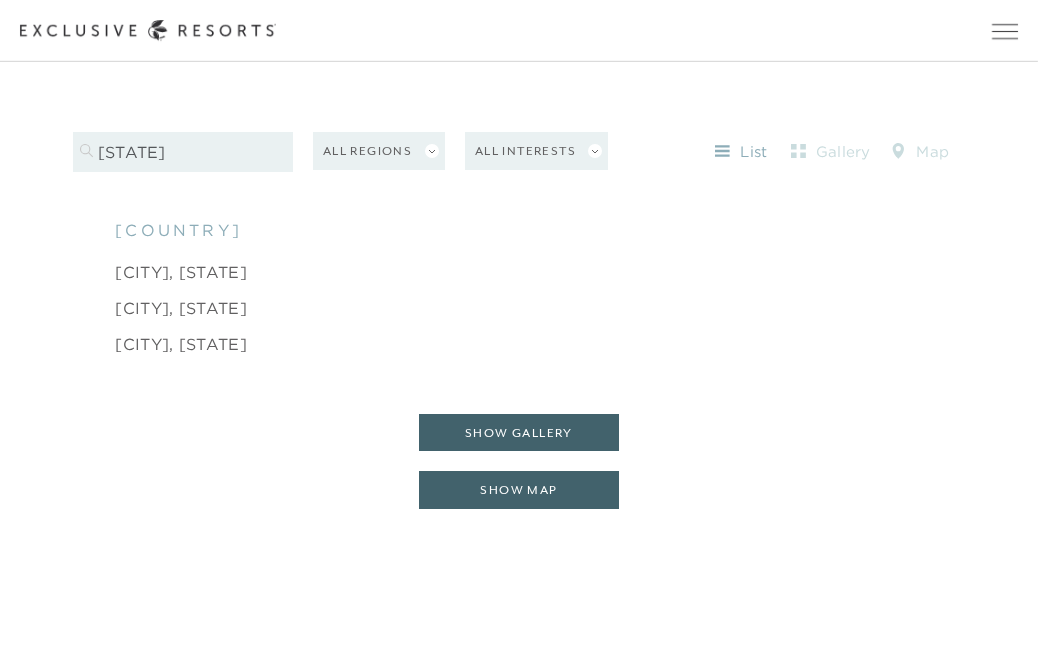 scroll, scrollTop: 1855, scrollLeft: 0, axis: vertical 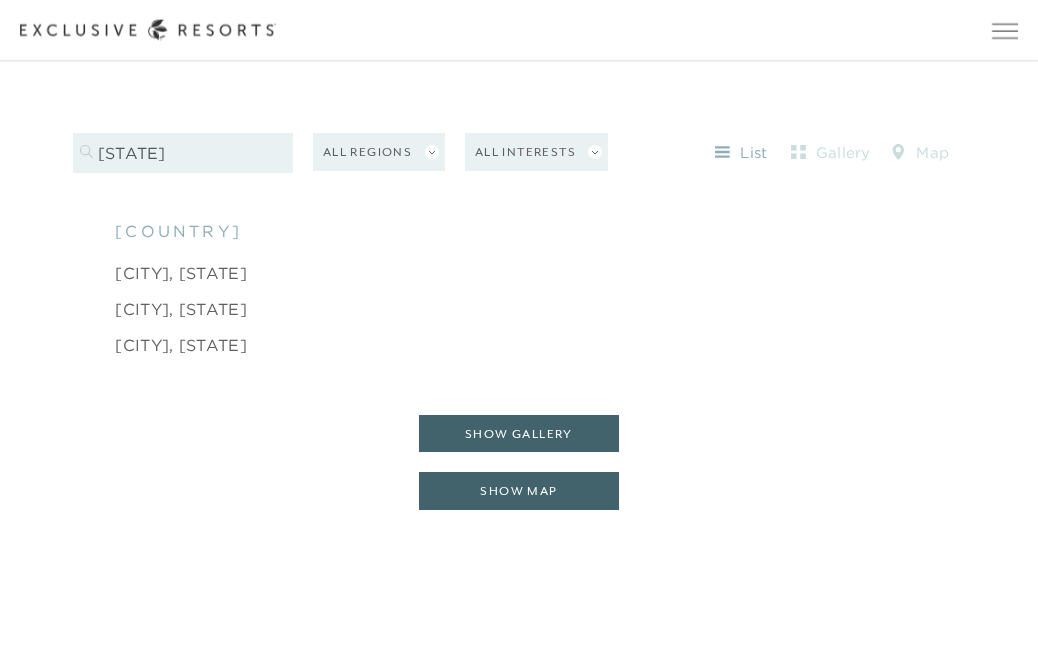 click on "[CITY], [STATE]" at bounding box center [181, 309] 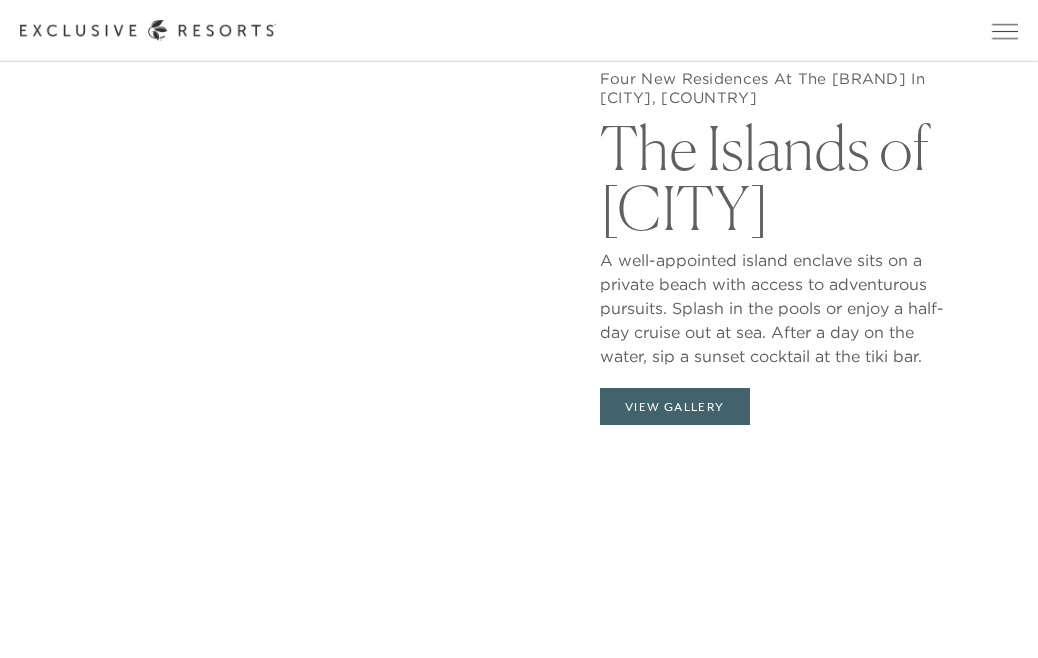 scroll, scrollTop: 1697, scrollLeft: 0, axis: vertical 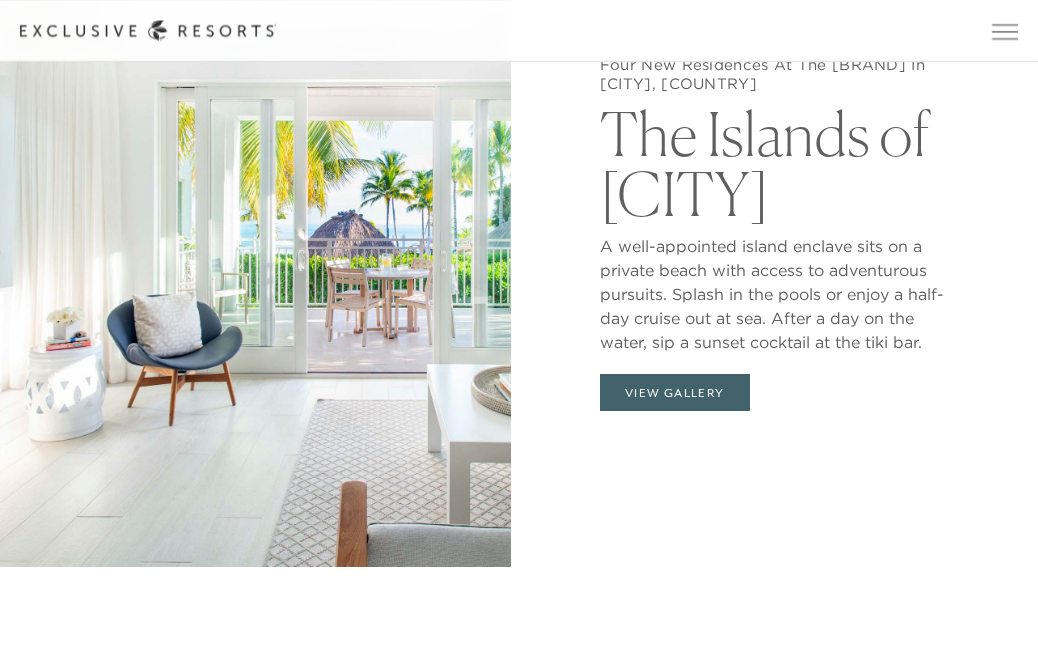 click on "View Gallery" at bounding box center [675, 393] 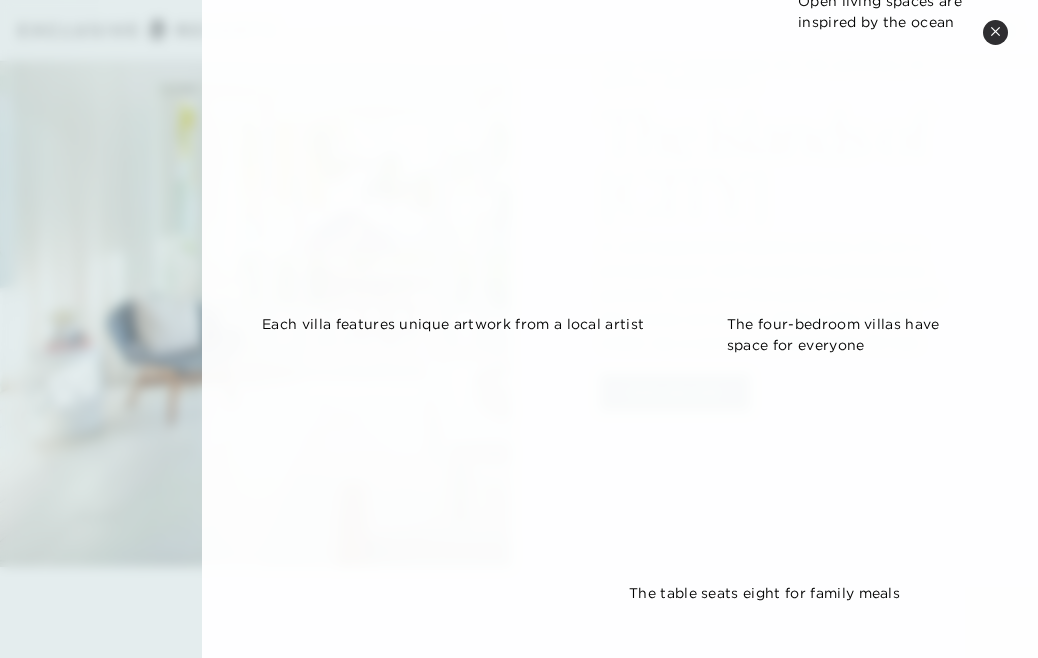 scroll, scrollTop: 1190, scrollLeft: 0, axis: vertical 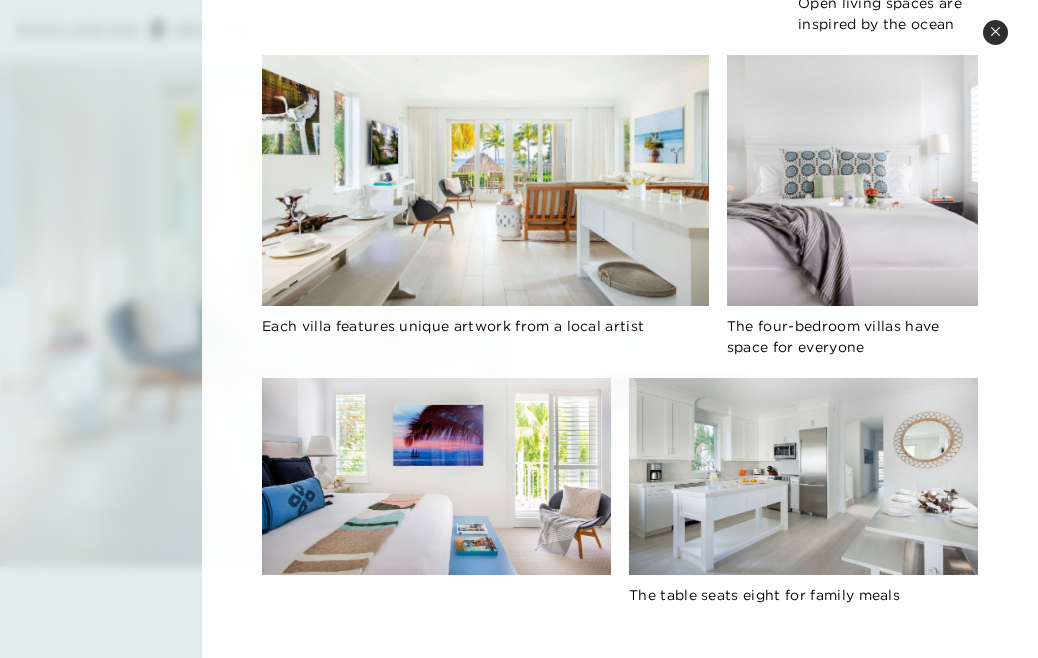 click 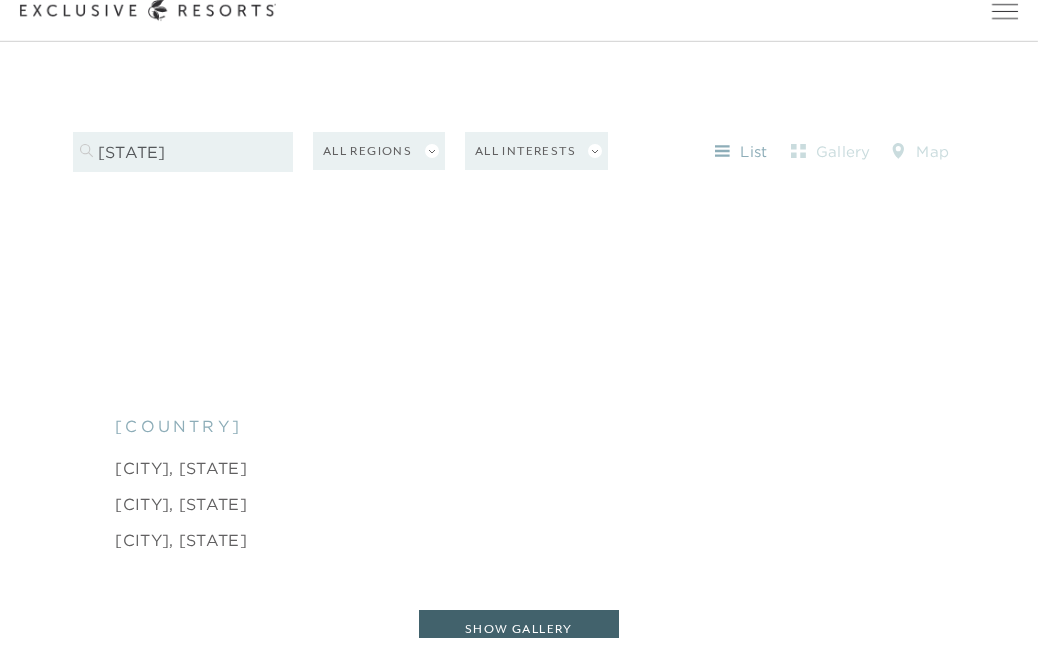 scroll, scrollTop: 1856, scrollLeft: 0, axis: vertical 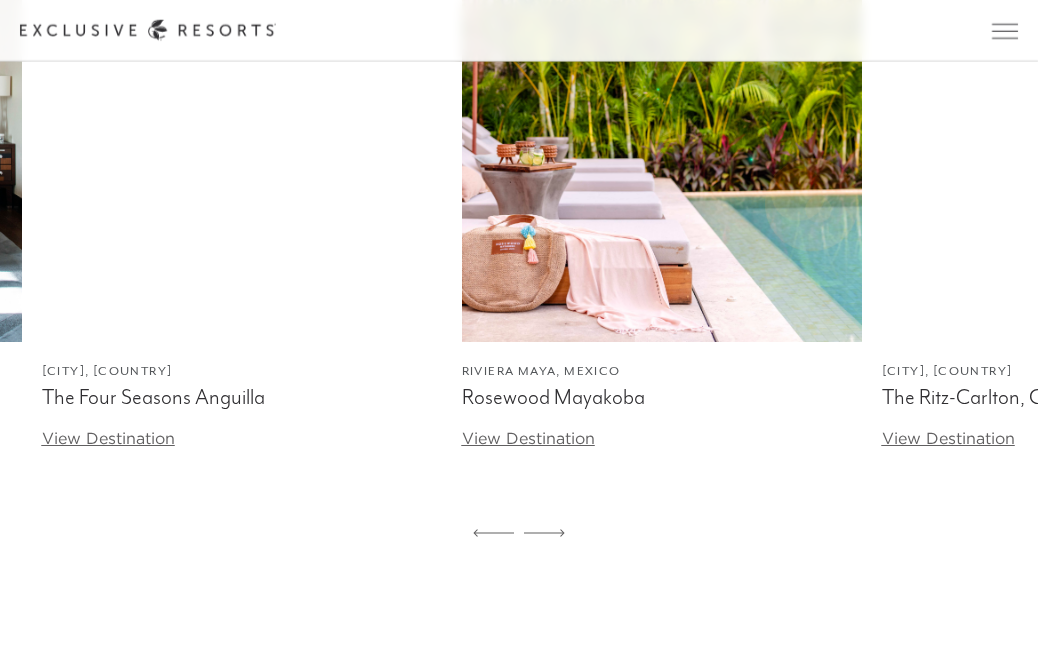 click on "The Four Seasons Anguilla" at bounding box center [242, 397] 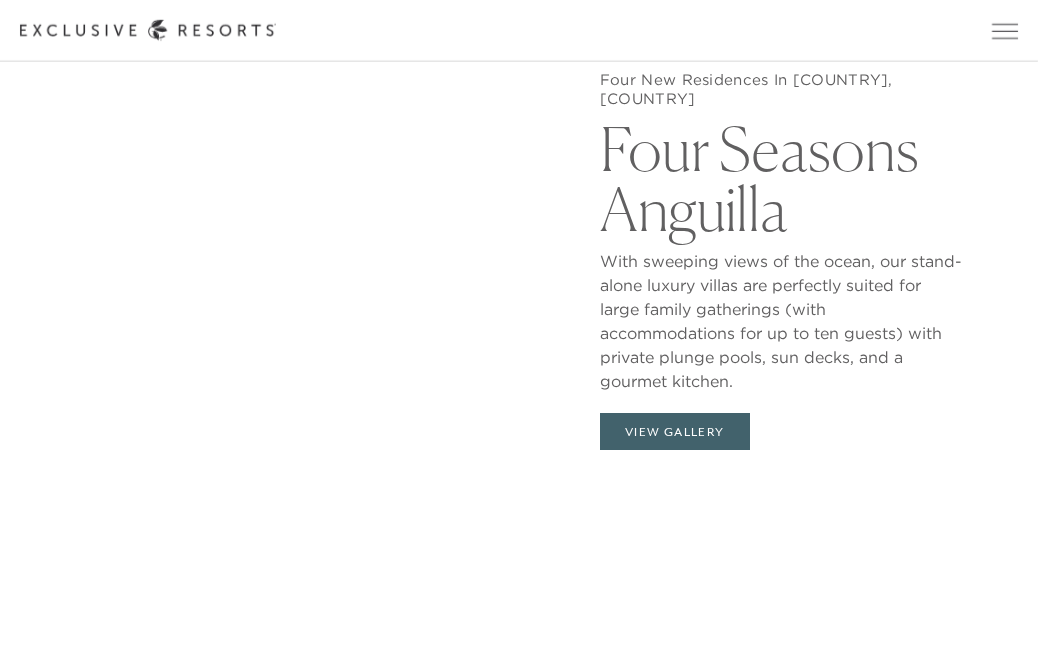 scroll, scrollTop: 1696, scrollLeft: 0, axis: vertical 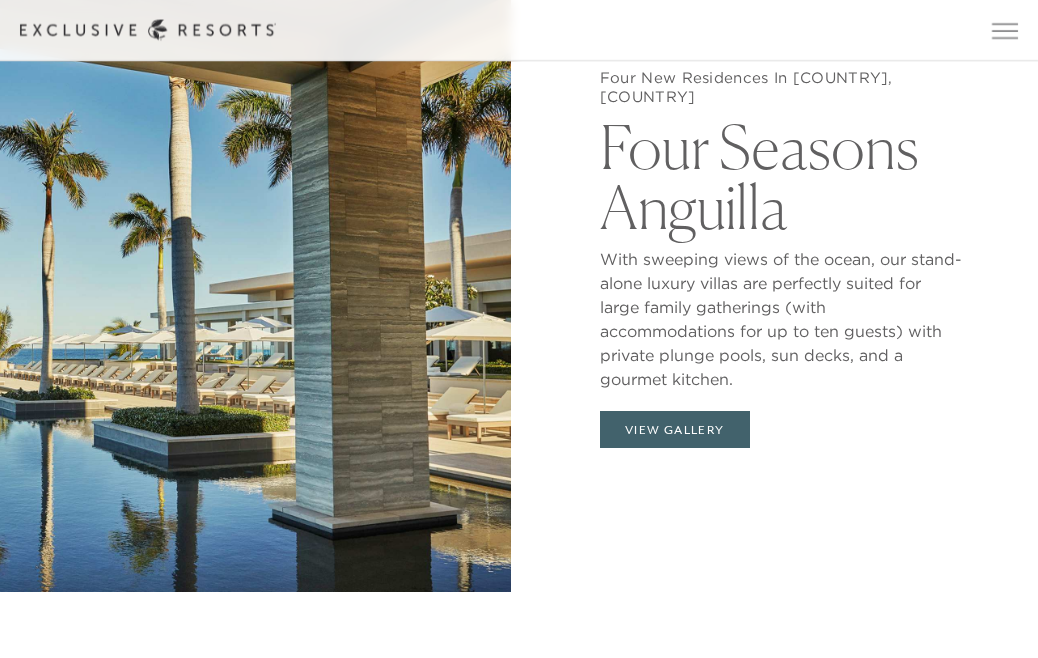 click on "View Gallery" at bounding box center [675, 430] 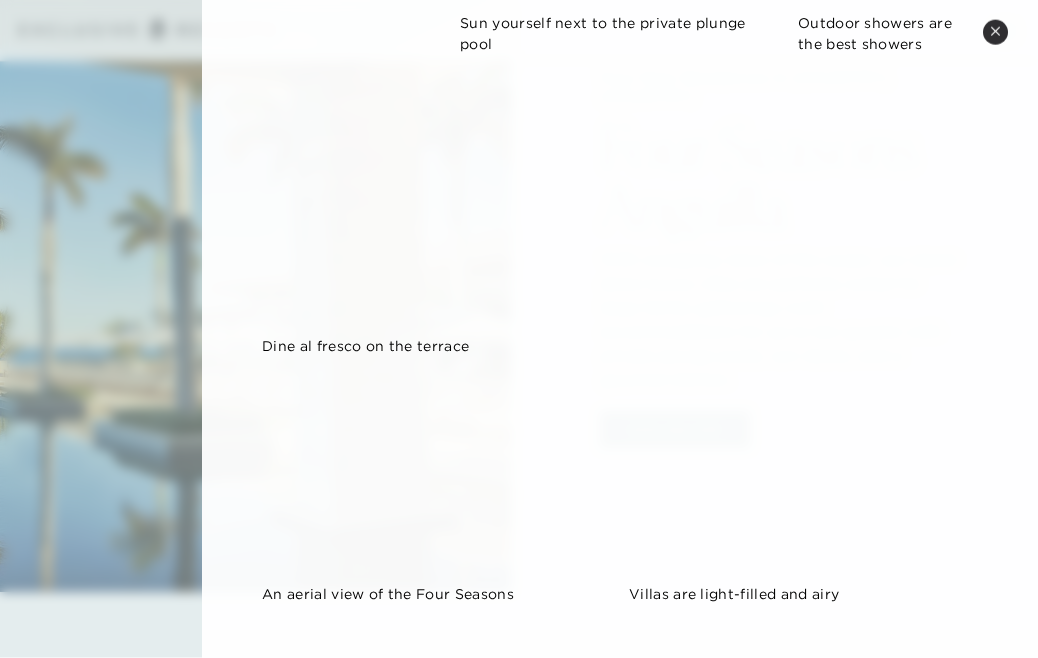 scroll, scrollTop: 1148, scrollLeft: 0, axis: vertical 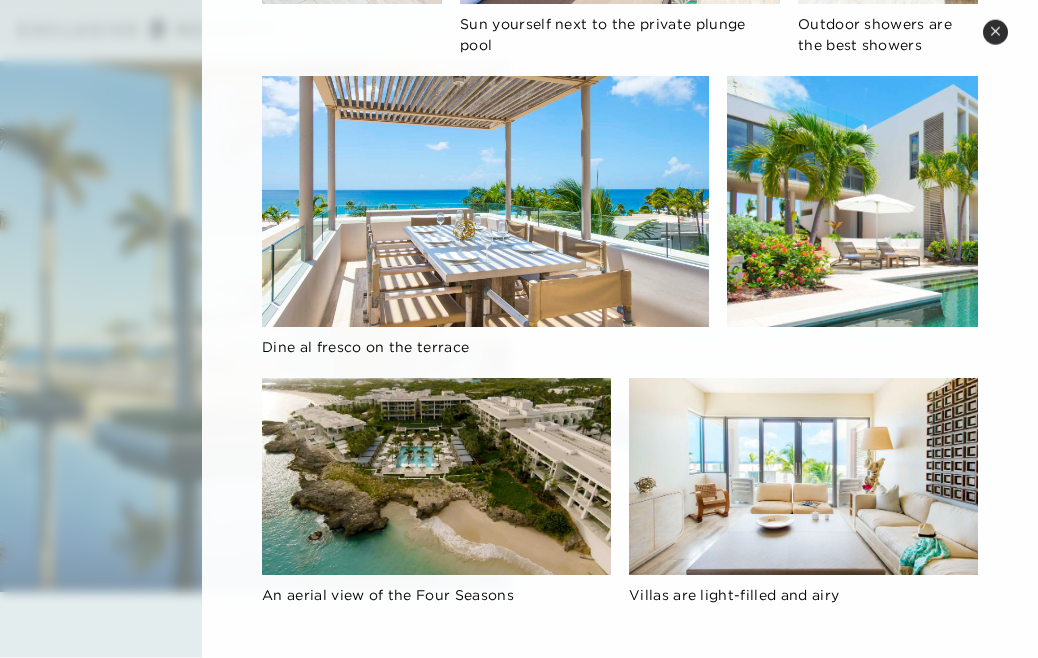 click 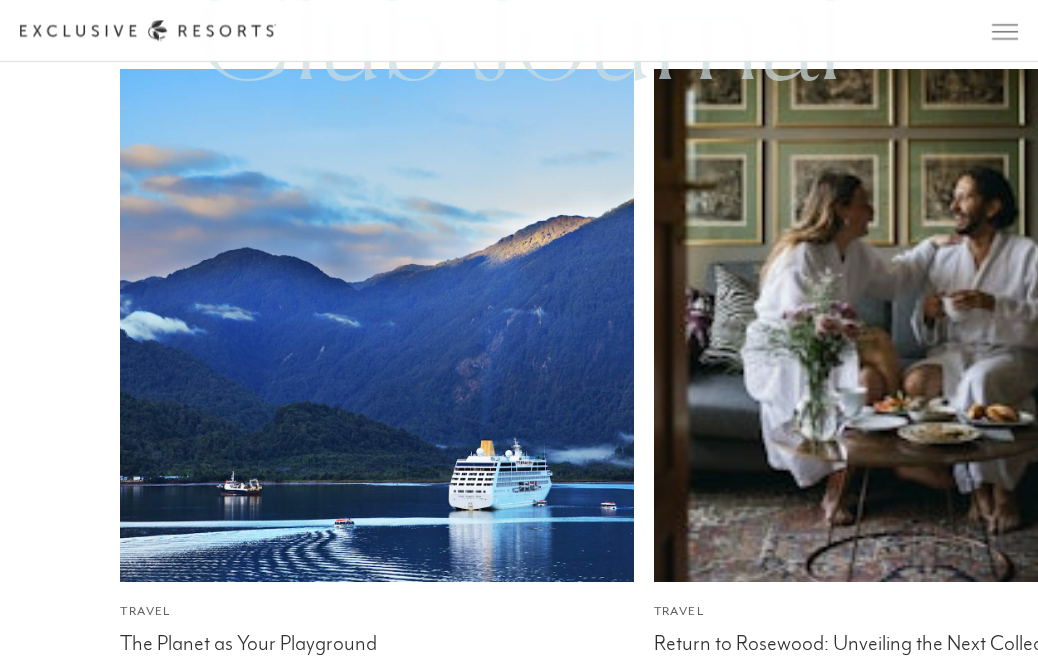 scroll, scrollTop: 10616, scrollLeft: 0, axis: vertical 